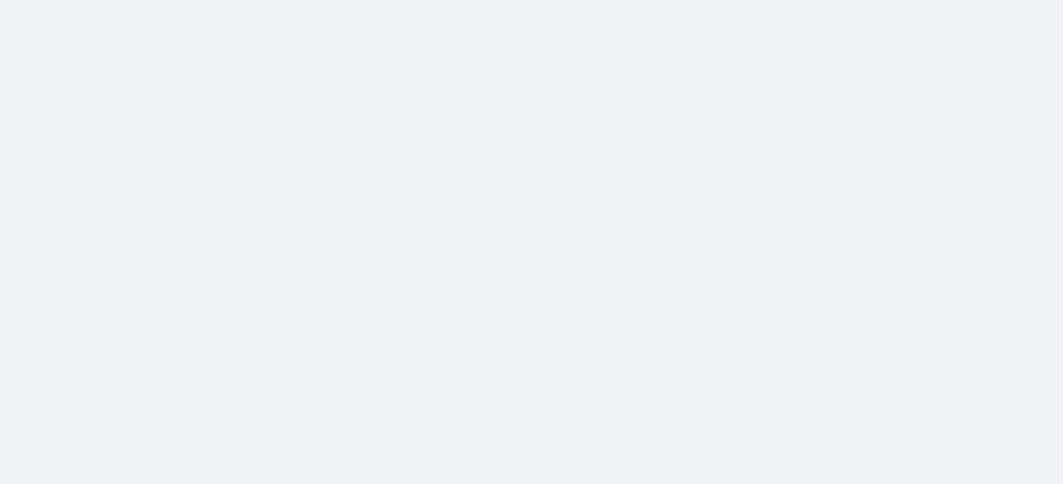 scroll, scrollTop: 0, scrollLeft: 0, axis: both 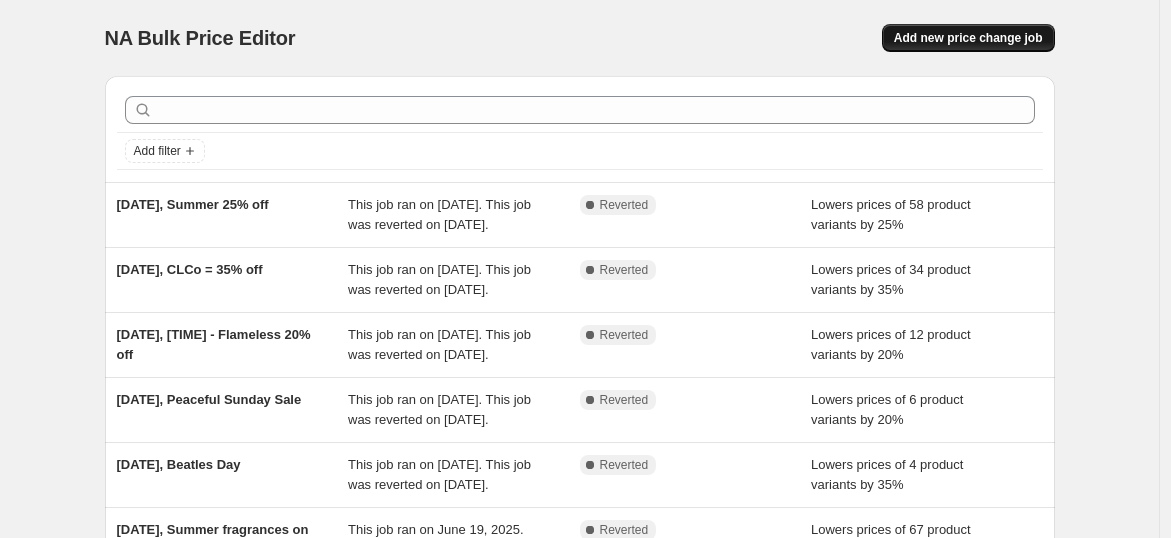 click on "Add new price change job" at bounding box center [968, 38] 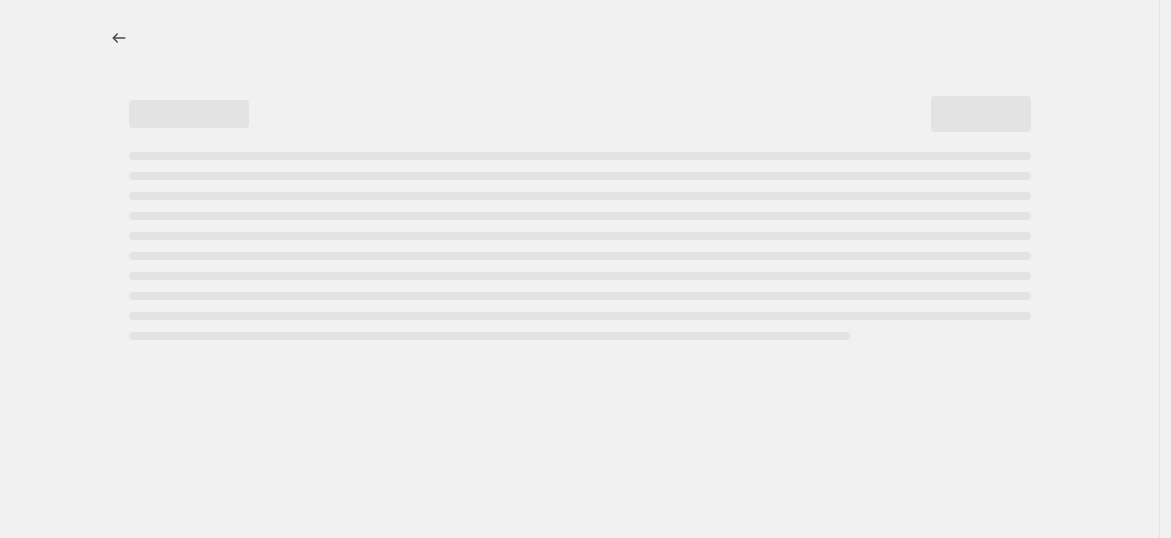 select on "percentage" 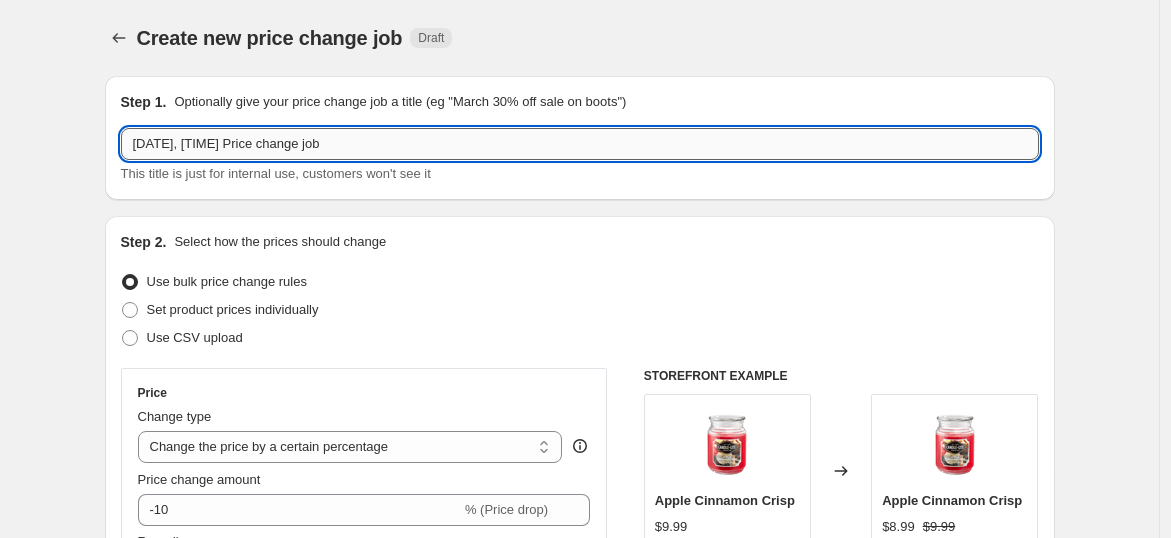 drag, startPoint x: 407, startPoint y: 143, endPoint x: 216, endPoint y: 132, distance: 191.3165 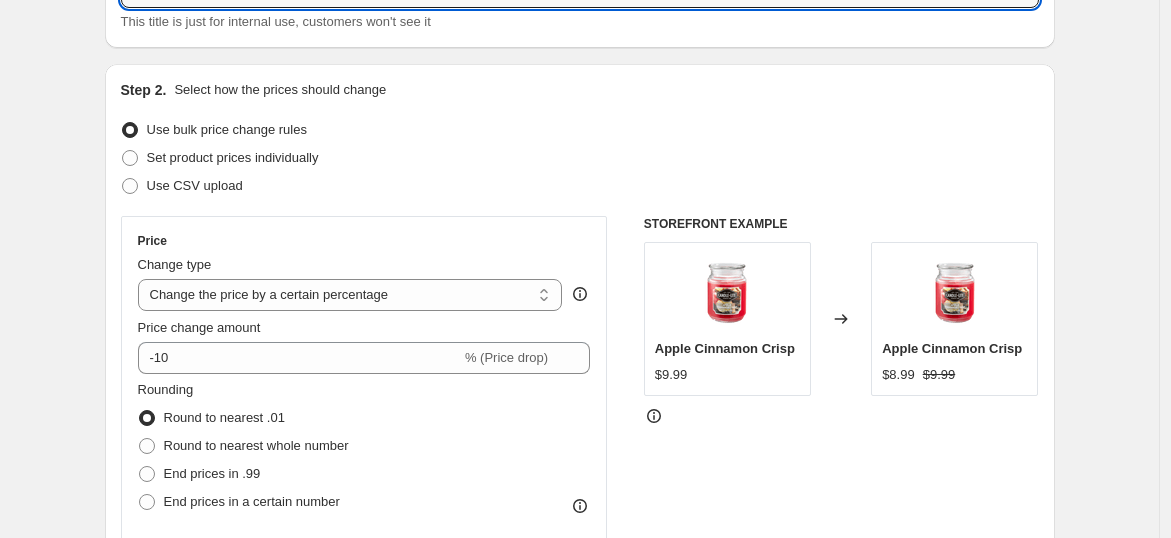 scroll, scrollTop: 165, scrollLeft: 0, axis: vertical 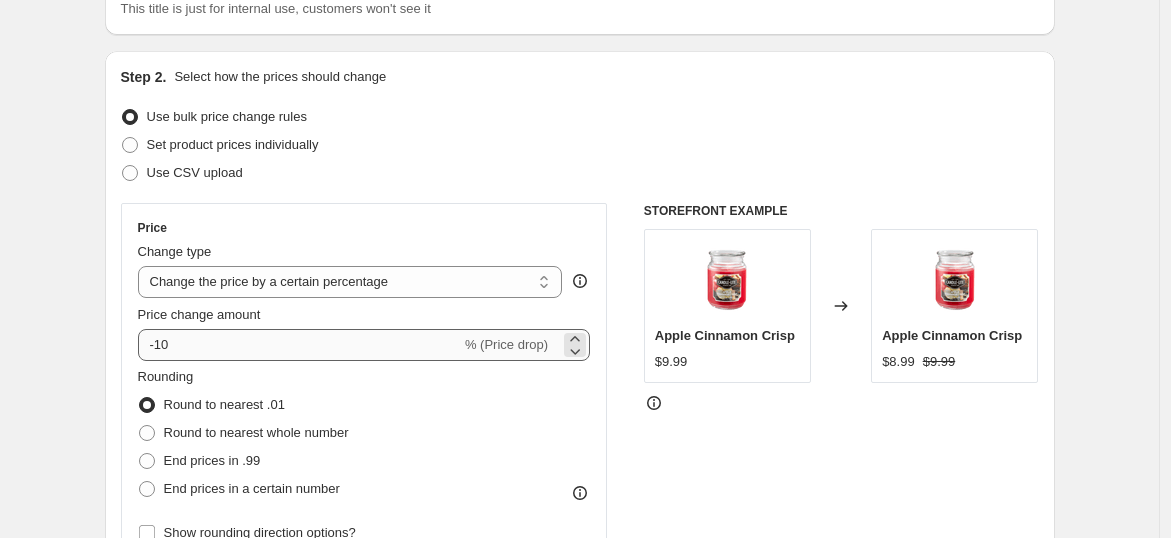 type on "[DATE], Back to basics - 25% off" 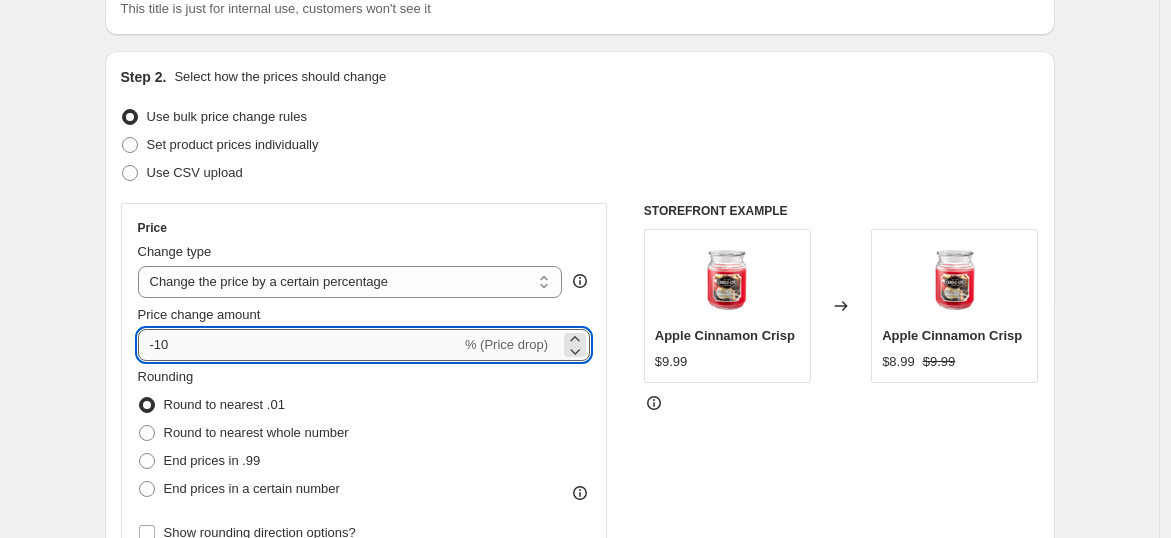 click on "-10" at bounding box center (299, 345) 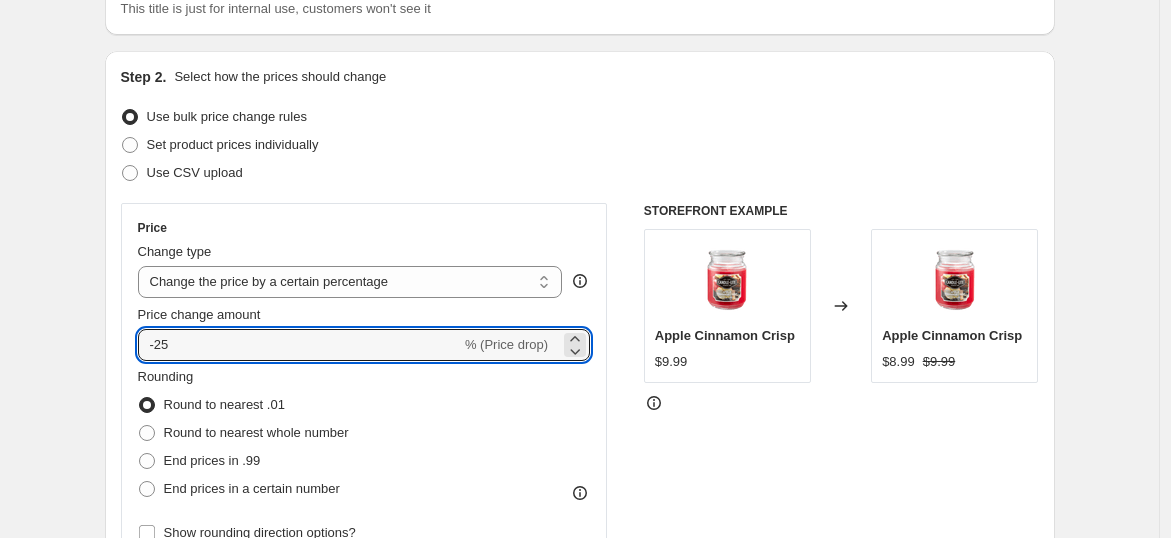 type on "-25" 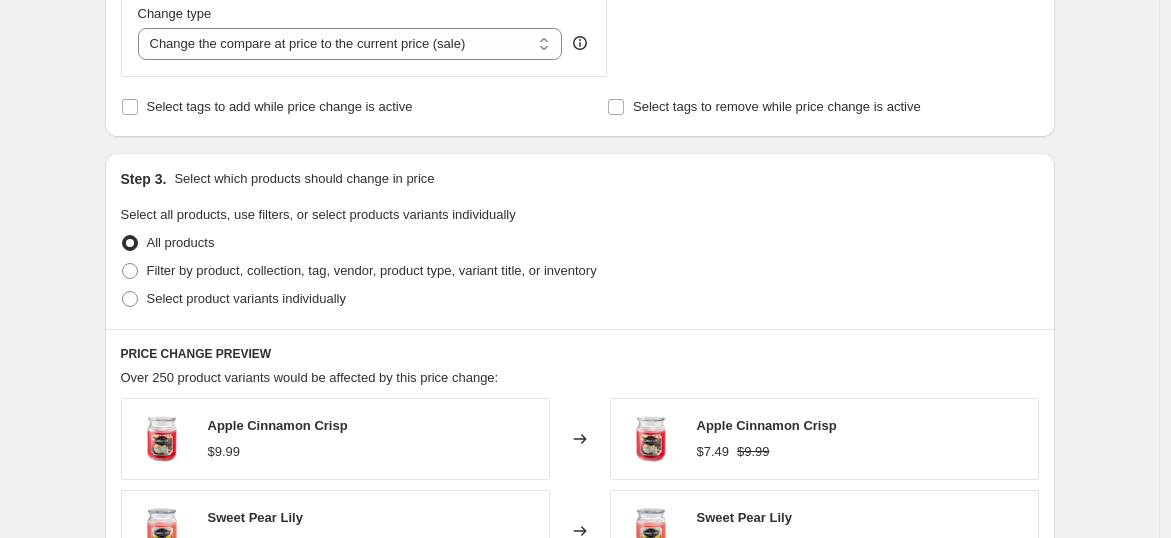 scroll, scrollTop: 797, scrollLeft: 0, axis: vertical 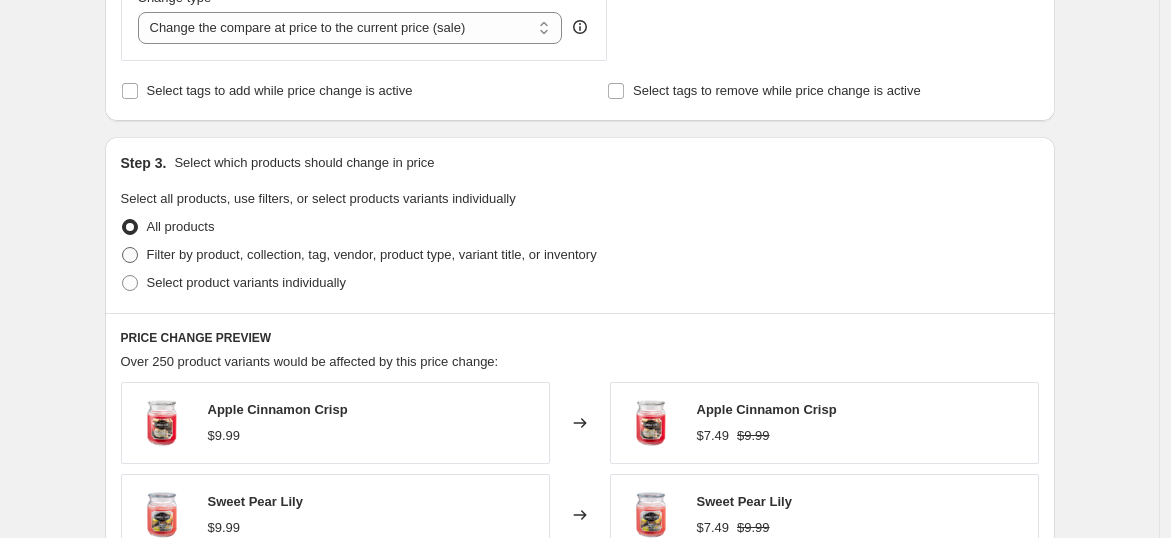 click on "Filter by product, collection, tag, vendor, product type, variant title, or inventory" at bounding box center [372, 254] 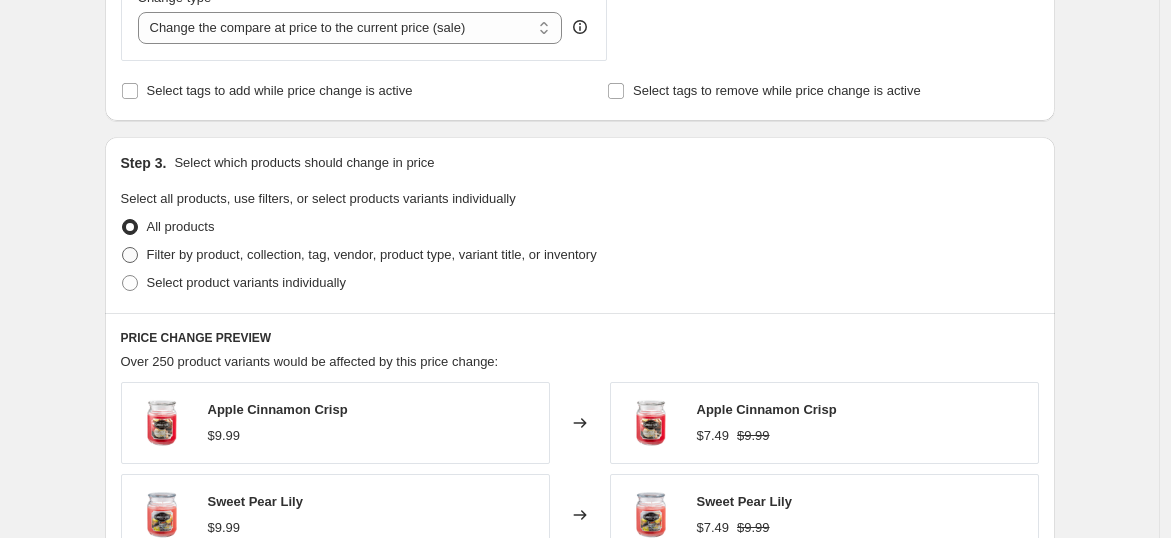 radio on "true" 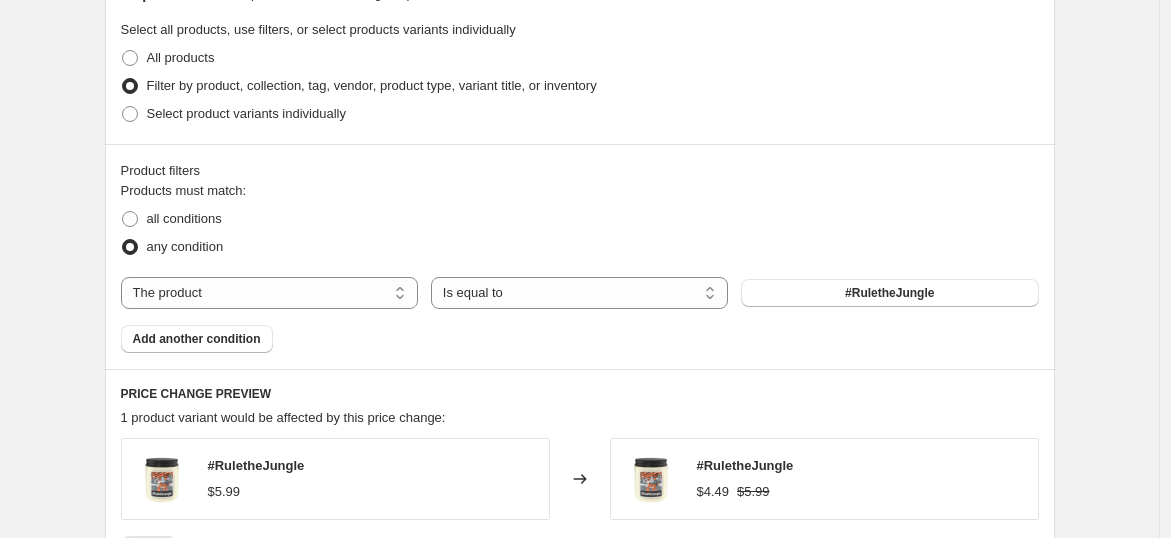 scroll, scrollTop: 982, scrollLeft: 0, axis: vertical 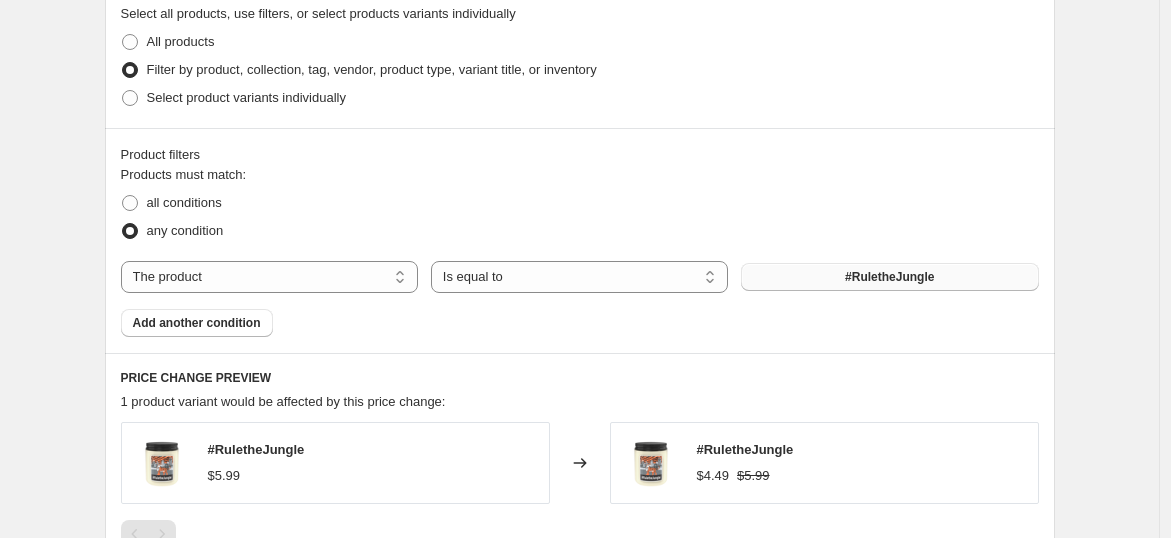 click on "#RuletheJungle" at bounding box center [889, 277] 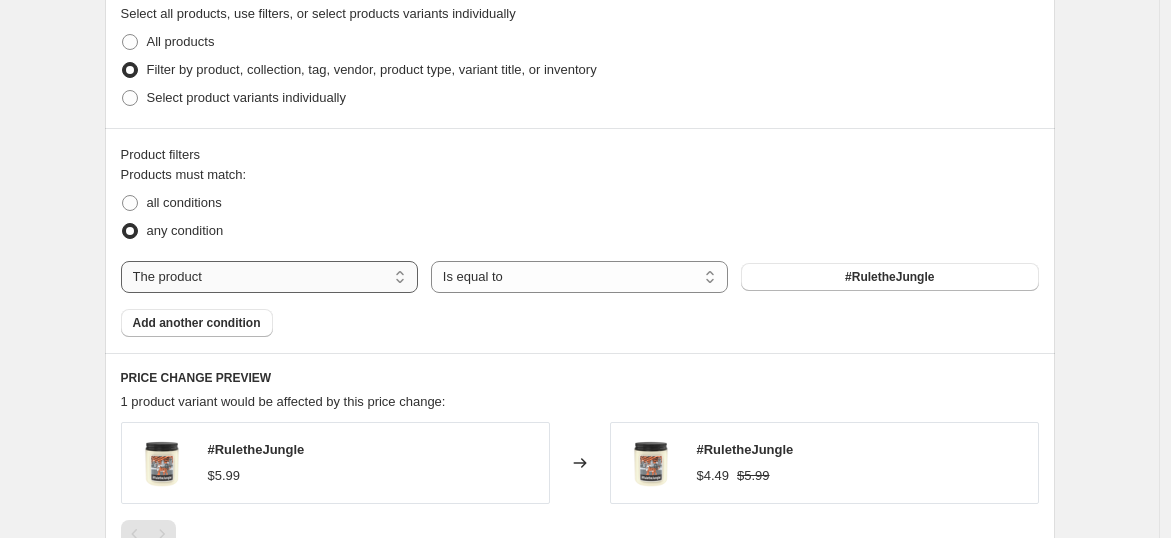 click on "The product The product's collection The product's tag The product's vendor The product's type The product's status The variant's title Inventory quantity" at bounding box center (269, 277) 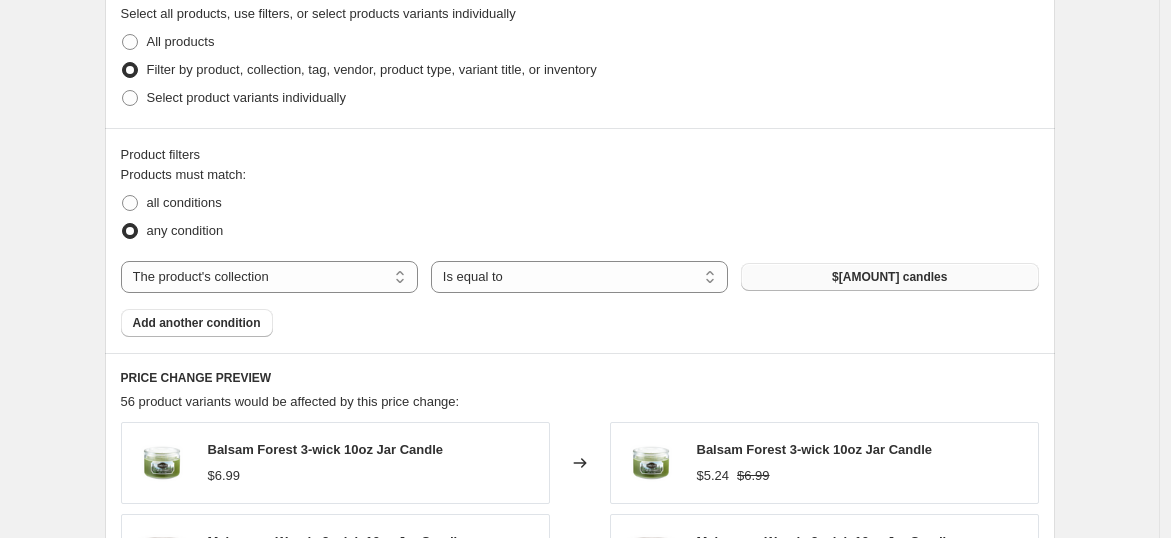 click on "$[AMOUNT] candles" at bounding box center (889, 277) 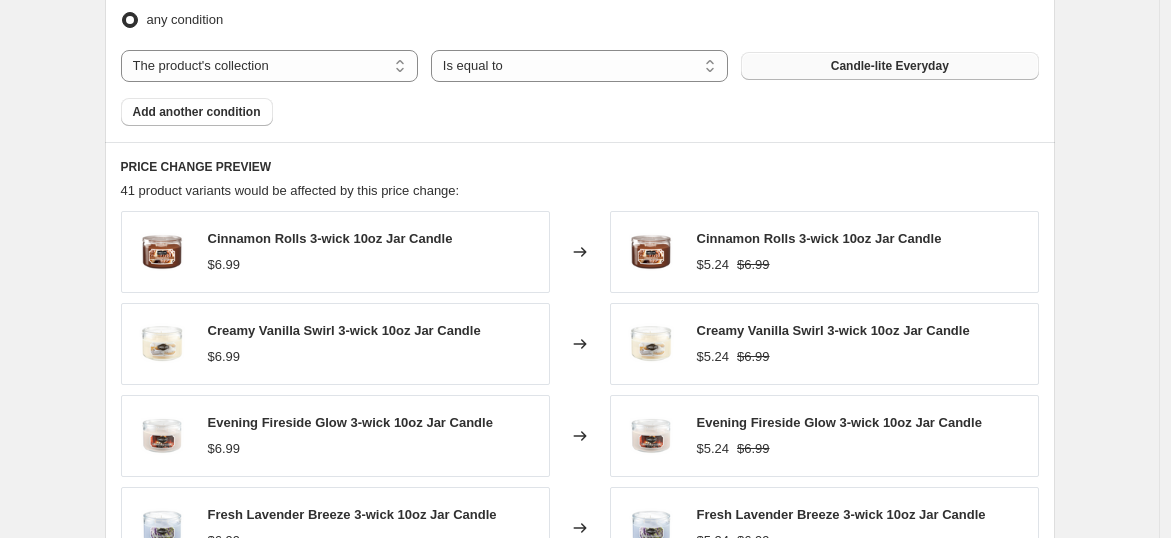 scroll, scrollTop: 1593, scrollLeft: 0, axis: vertical 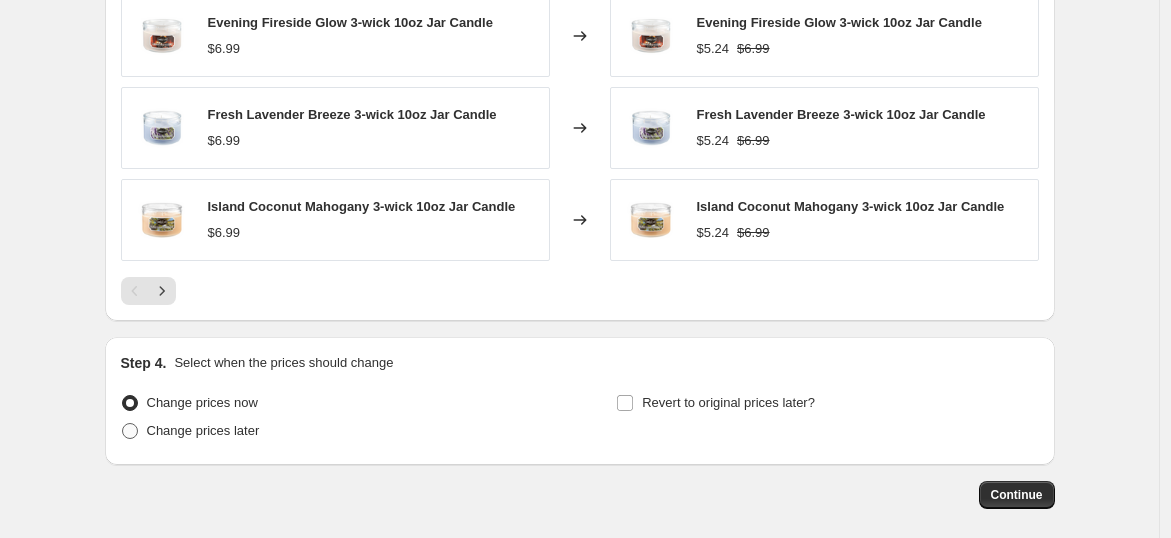click on "Change prices later" at bounding box center [203, 430] 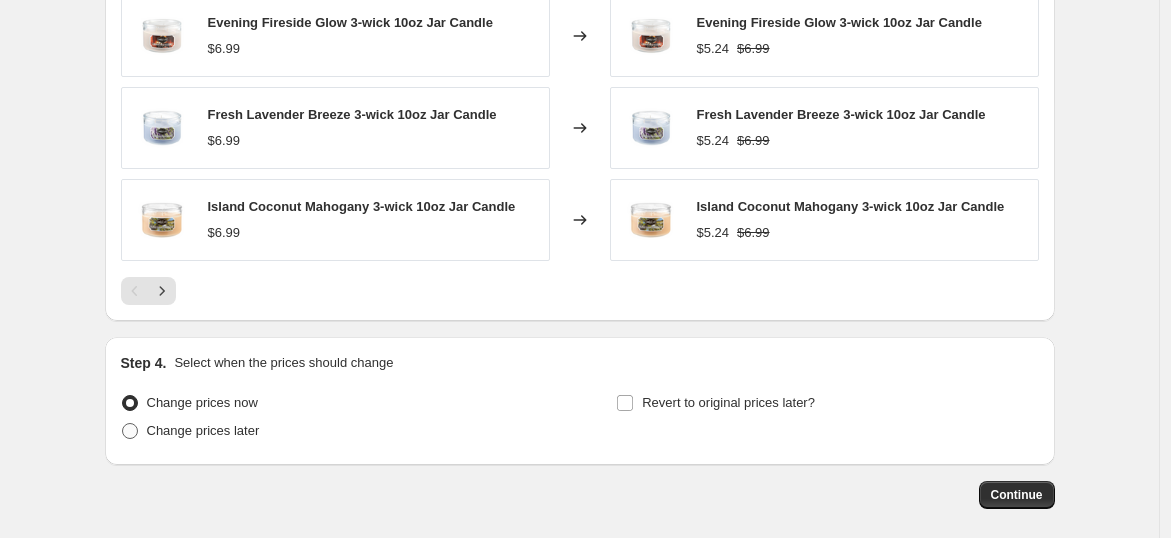 radio on "true" 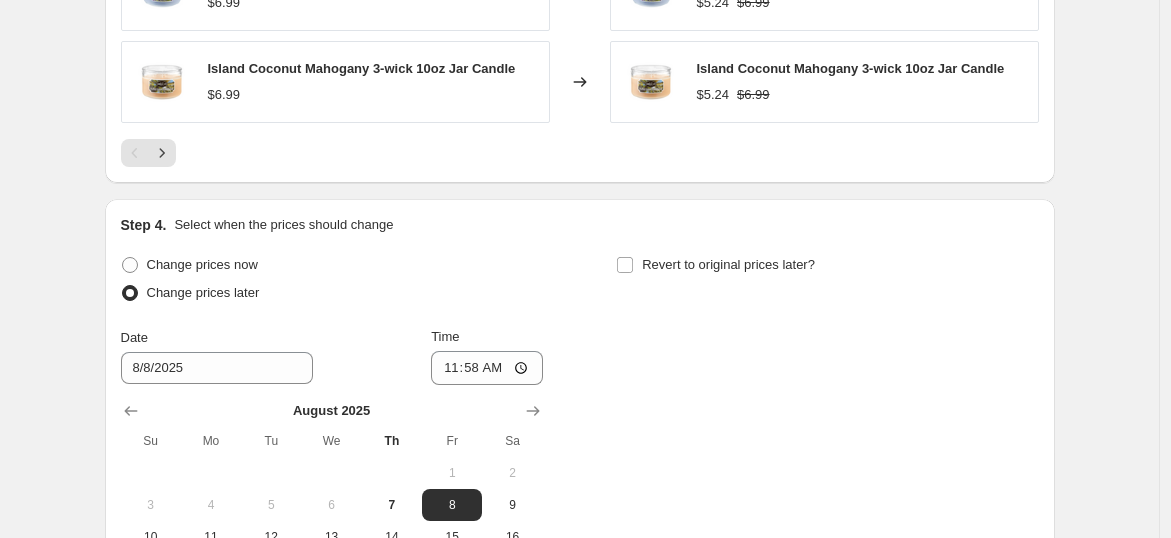 scroll, scrollTop: 1734, scrollLeft: 0, axis: vertical 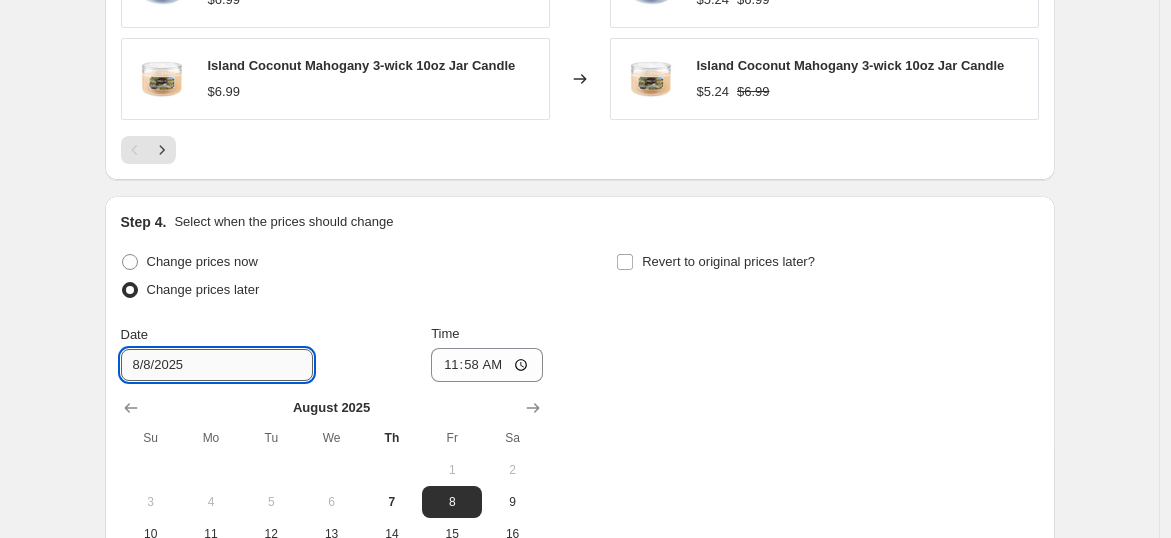 click on "8/8/2025" at bounding box center [217, 365] 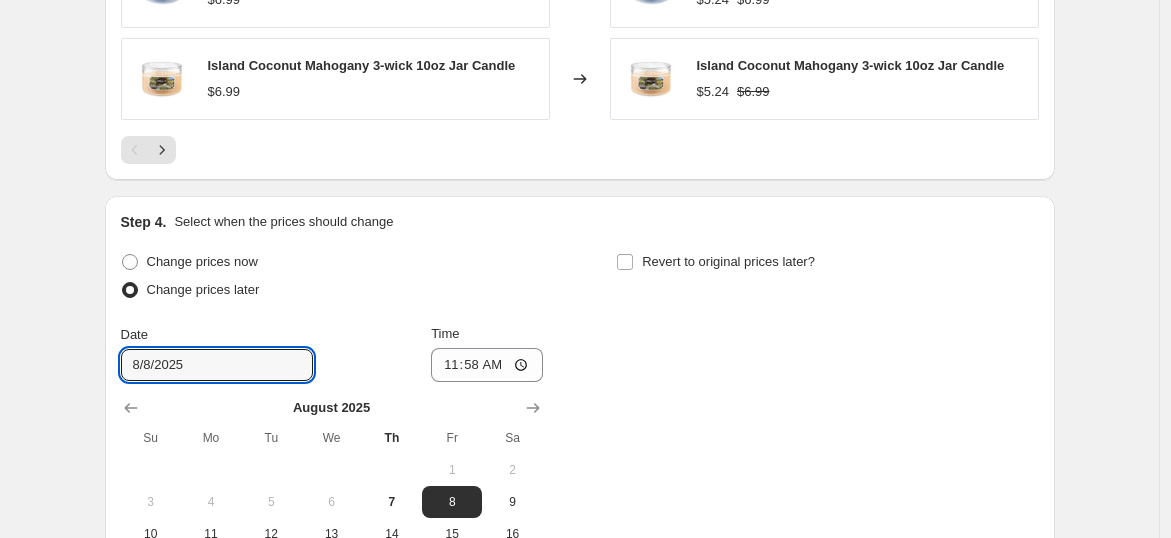 click on "Change prices now" at bounding box center [332, 262] 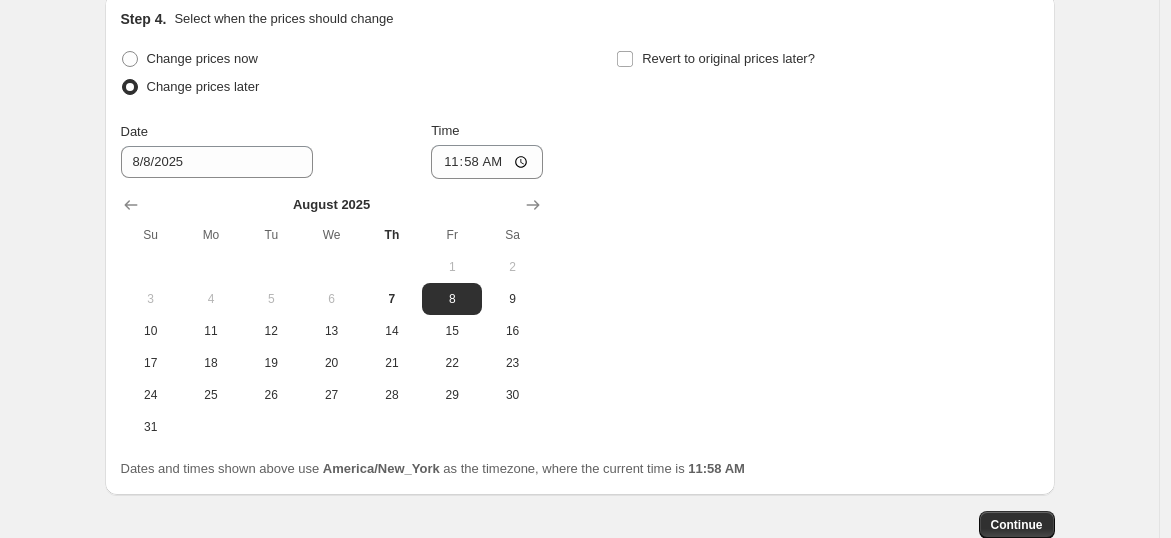 scroll, scrollTop: 1991, scrollLeft: 0, axis: vertical 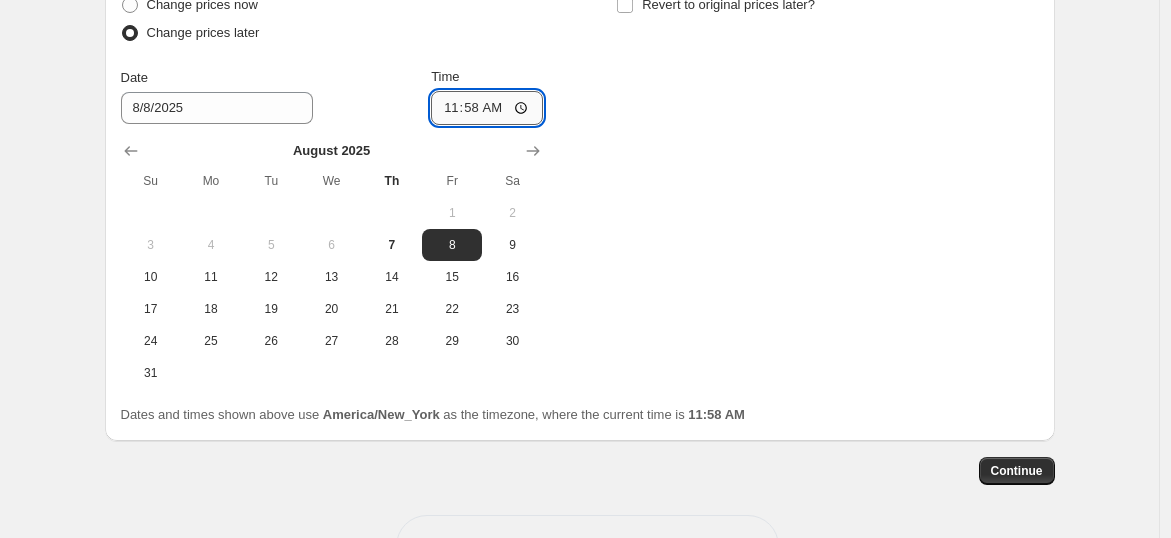 click on "11:58" at bounding box center [487, 108] 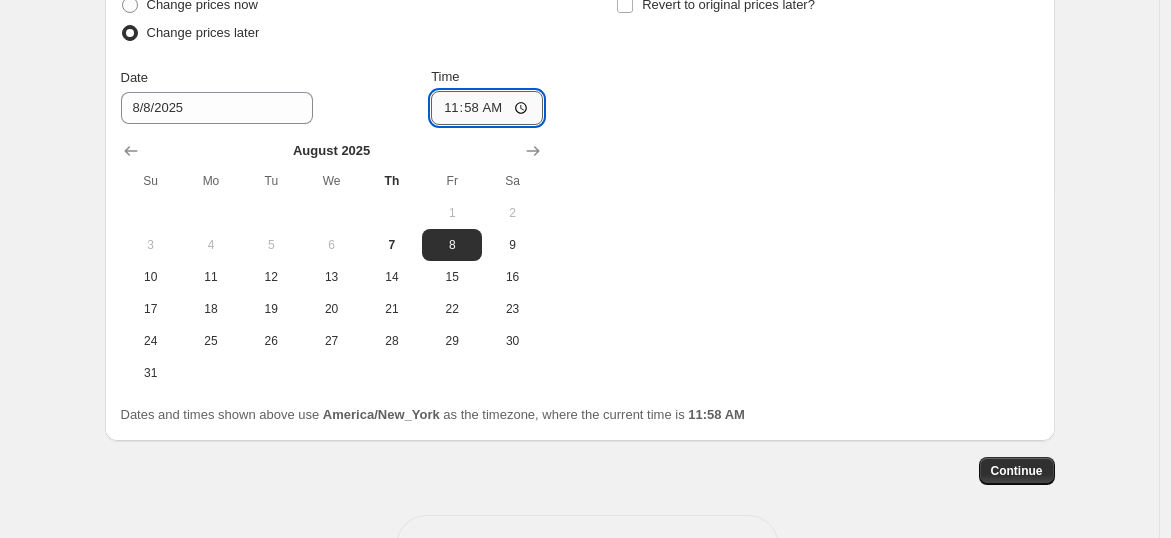 type on "23:58" 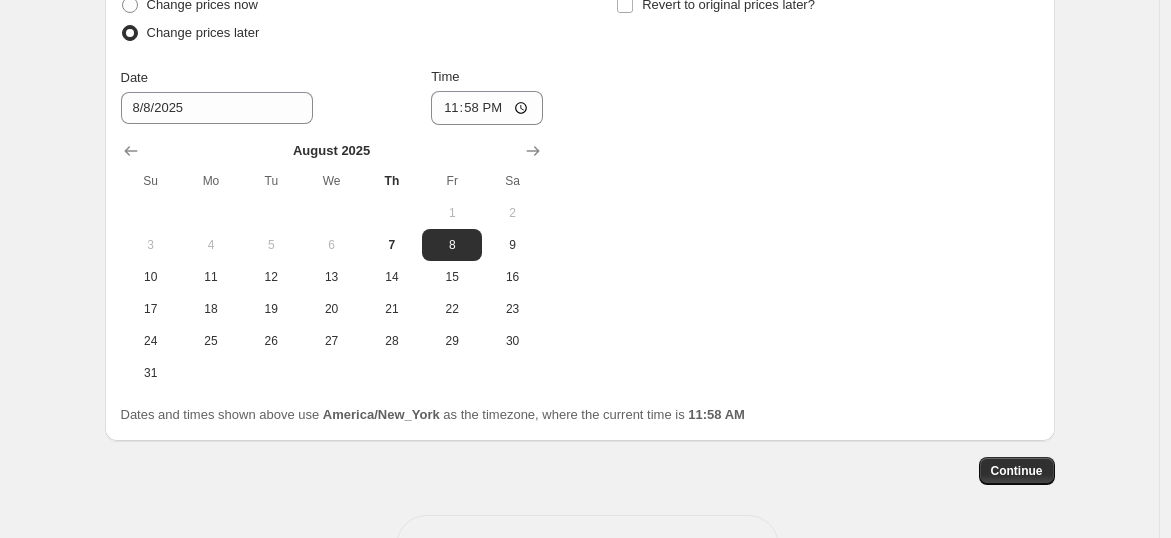 click on "Change prices now Change prices later Date [DATE] Time [TIME] August   2025 Su Mo Tu We Th Fr Sa 1 2 3 4 5 6 7 8 9 10 11 12 13 14 15 16 17 18 19 20 21 22 23 24 25 26 27 28 29 30 31 Revert to original prices later?" at bounding box center (580, 190) 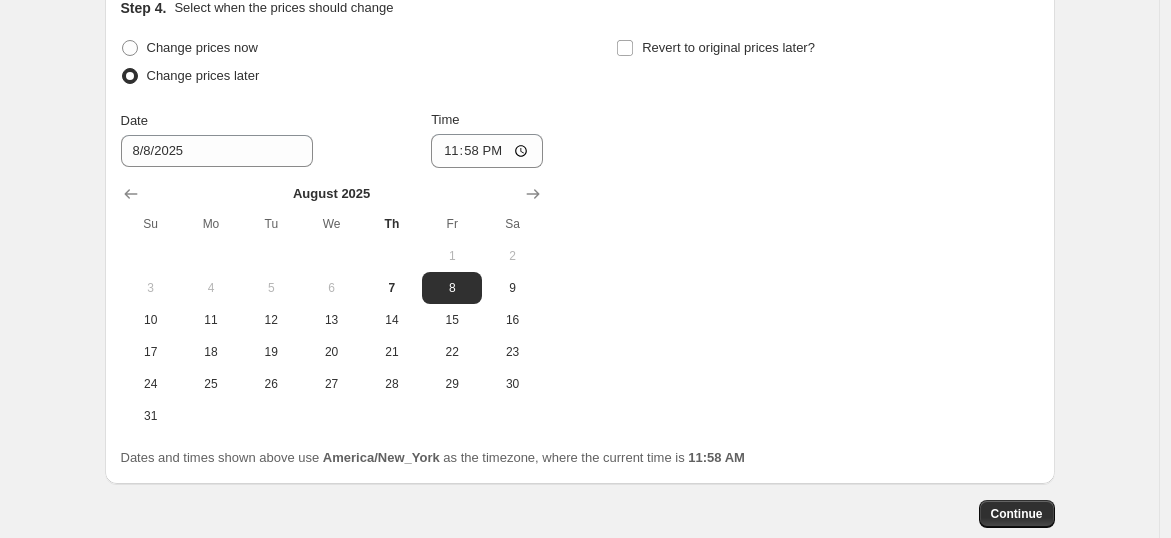 scroll, scrollTop: 1952, scrollLeft: 0, axis: vertical 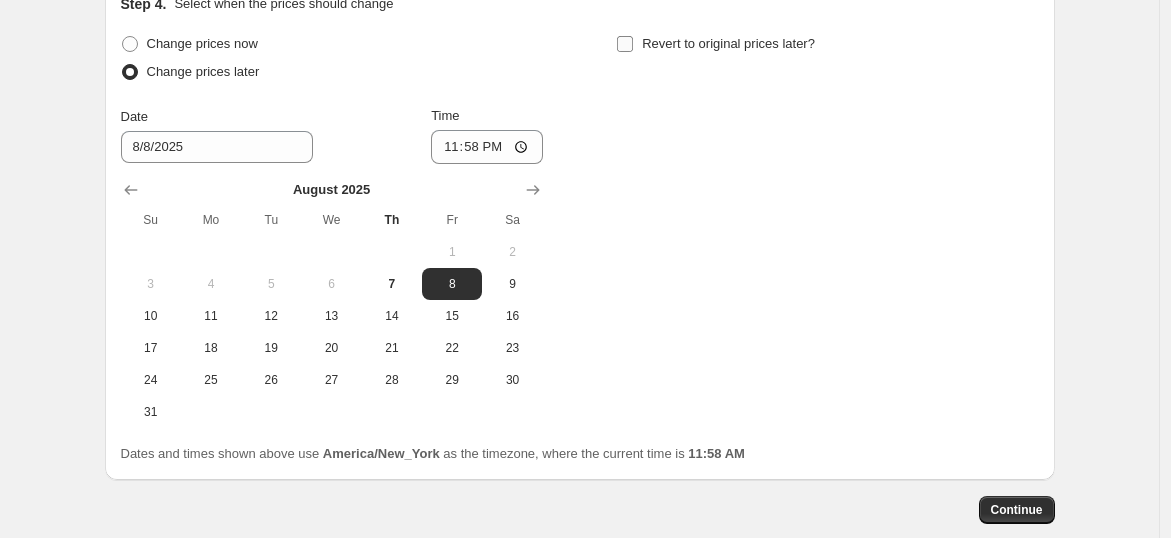 click on "Revert to original prices later?" at bounding box center (728, 43) 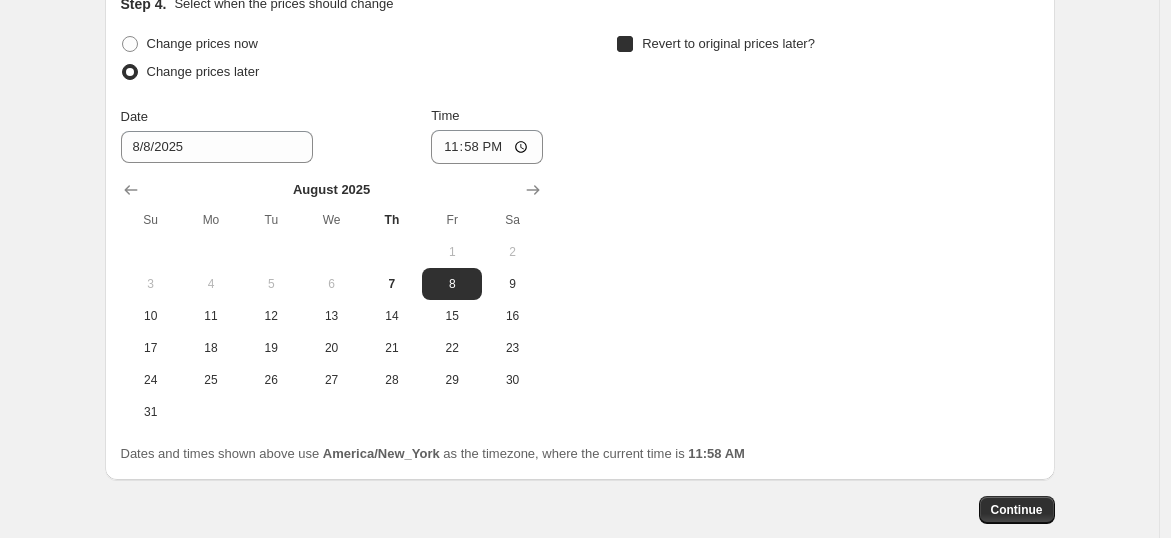 checkbox on "true" 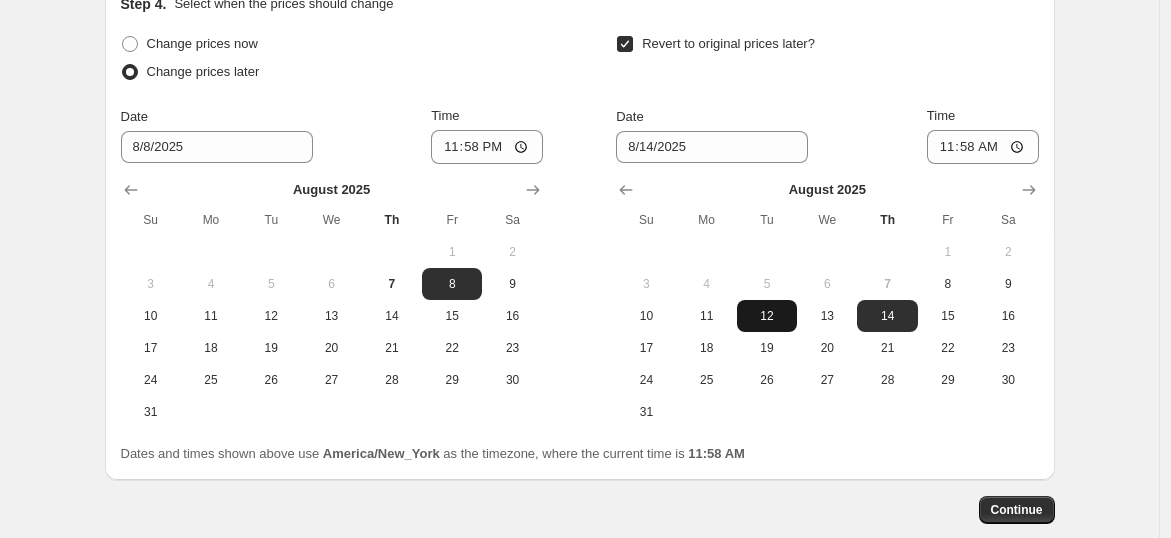 click on "12" at bounding box center [767, 316] 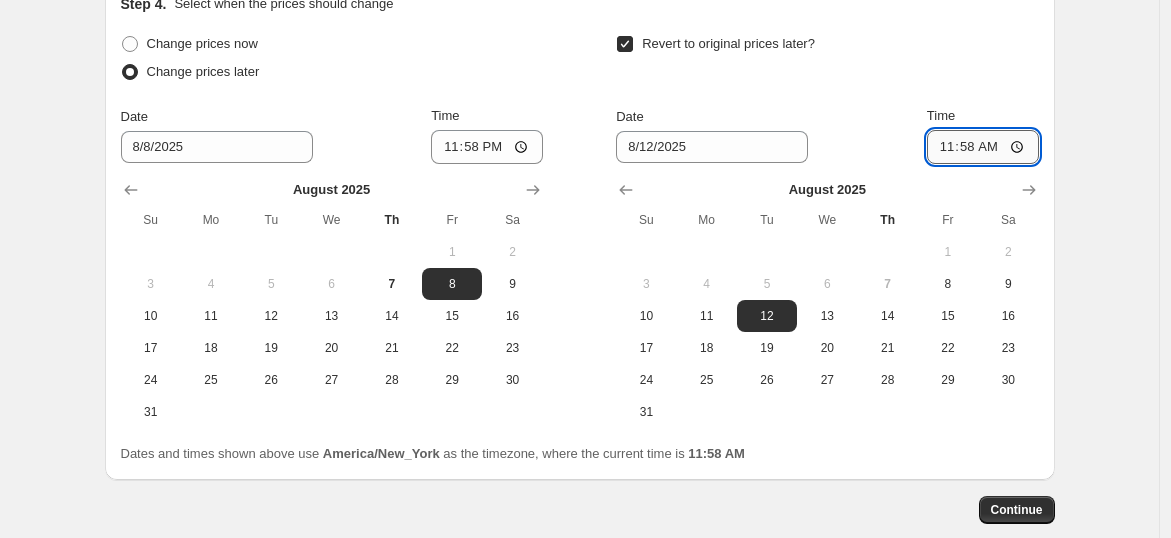 click on "11:58" at bounding box center [983, 147] 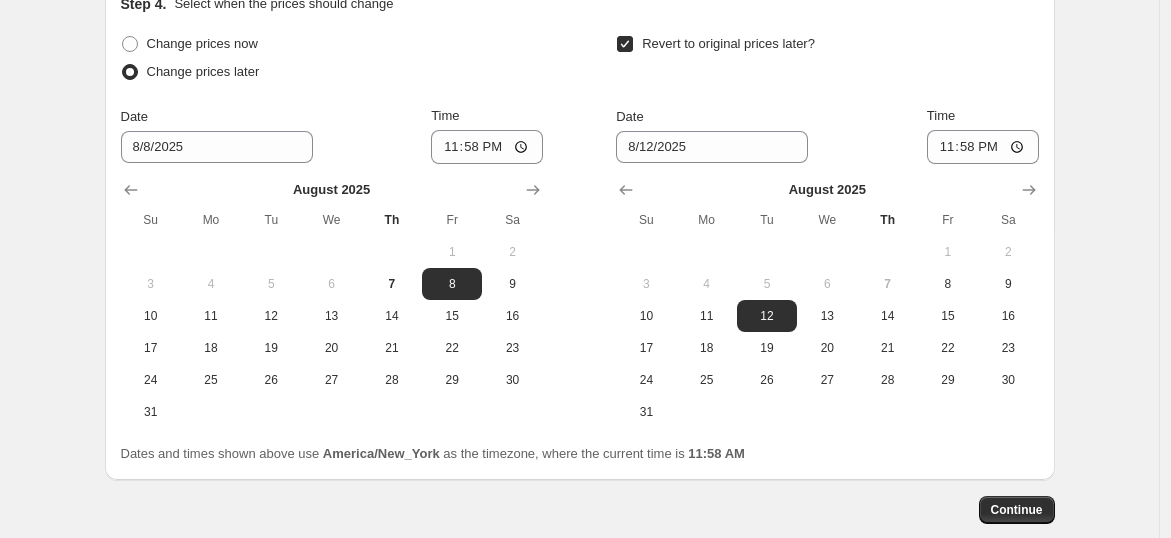click on "Create new price change job. This page is ready Create new price change job Draft Step 1. Optionally give your price change job a title (eg "March 30% off sale on boots") [DATE], Back to basics - 25% off This title is just for internal use, customers won't see it Step 2. Select how the prices should change Use bulk price change rules Set product prices individually Use CSV upload Price Change type Change the price to a certain amount Change the price by a certain amount Change the price by a certain percentage Change the price to the current compare at price (price before sale) Change the price by a certain amount relative to the compare at price Change the price by a certain percentage relative to the compare at price Don't change the price Change the price by a certain percentage relative to the cost per item Change price to certain cost margin Change the price by a certain percentage Price change amount -25 % (Price drop) Rounding Round to nearest .01 Round to nearest whole number End prices in .99" at bounding box center (580, -653) 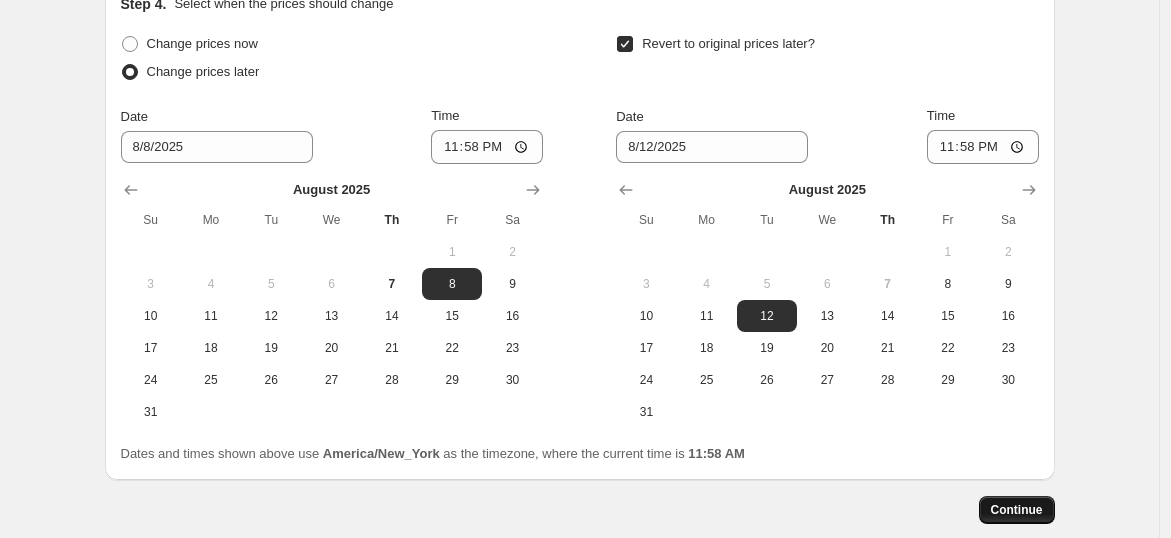 click on "Continue" at bounding box center [1017, 510] 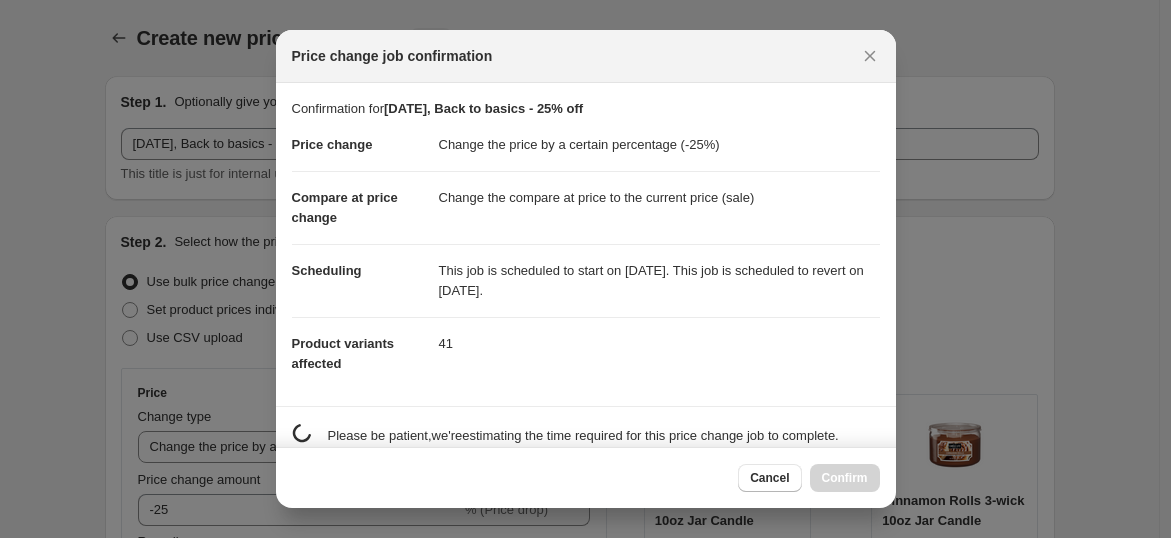 scroll, scrollTop: 1952, scrollLeft: 0, axis: vertical 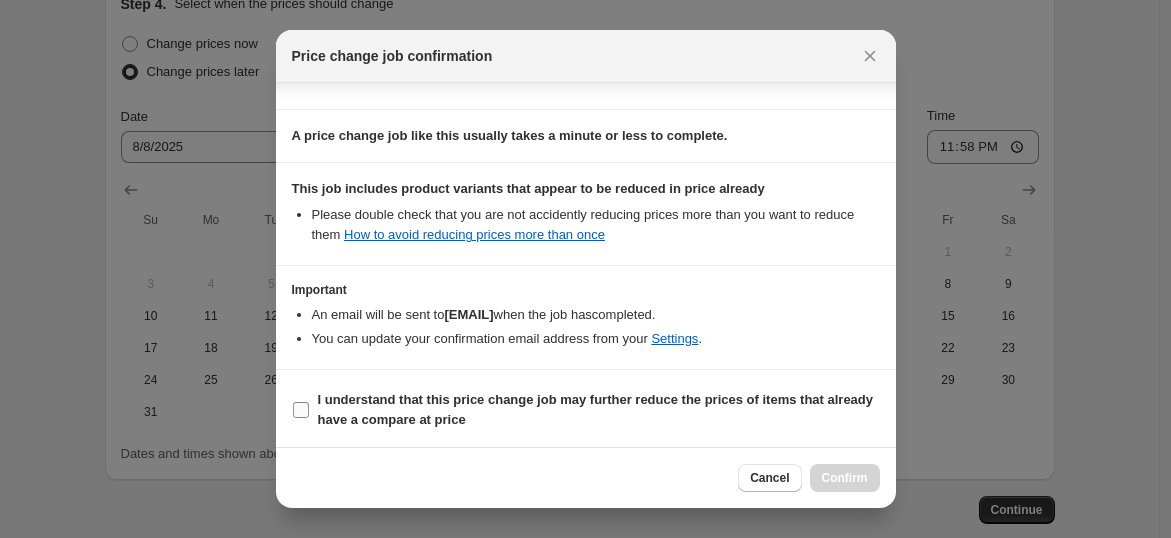 click on "I understand that this price change job may further reduce the prices of items that already have a compare at price" at bounding box center (596, 409) 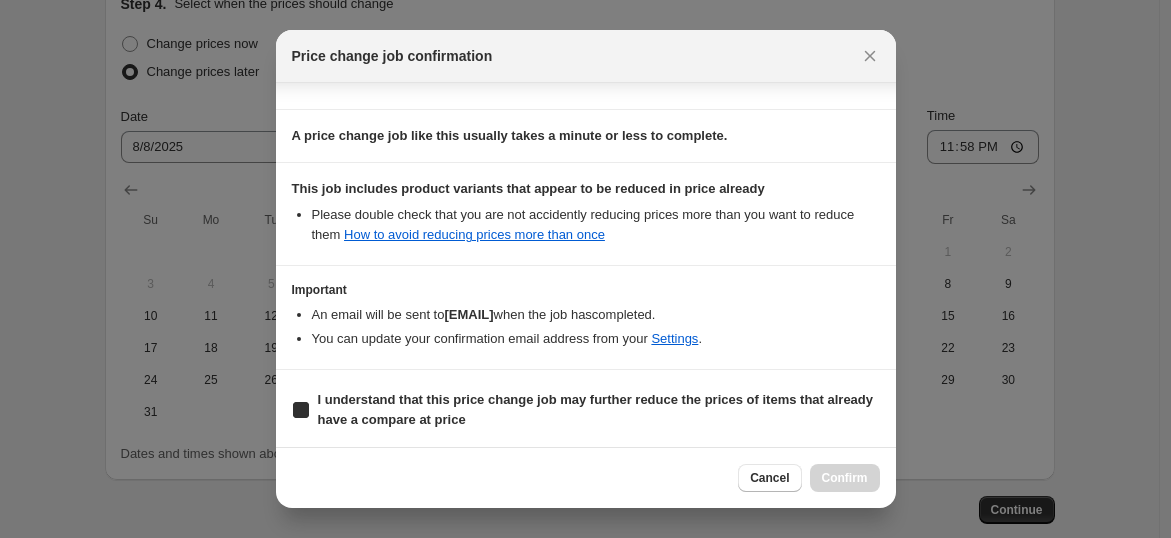 checkbox on "true" 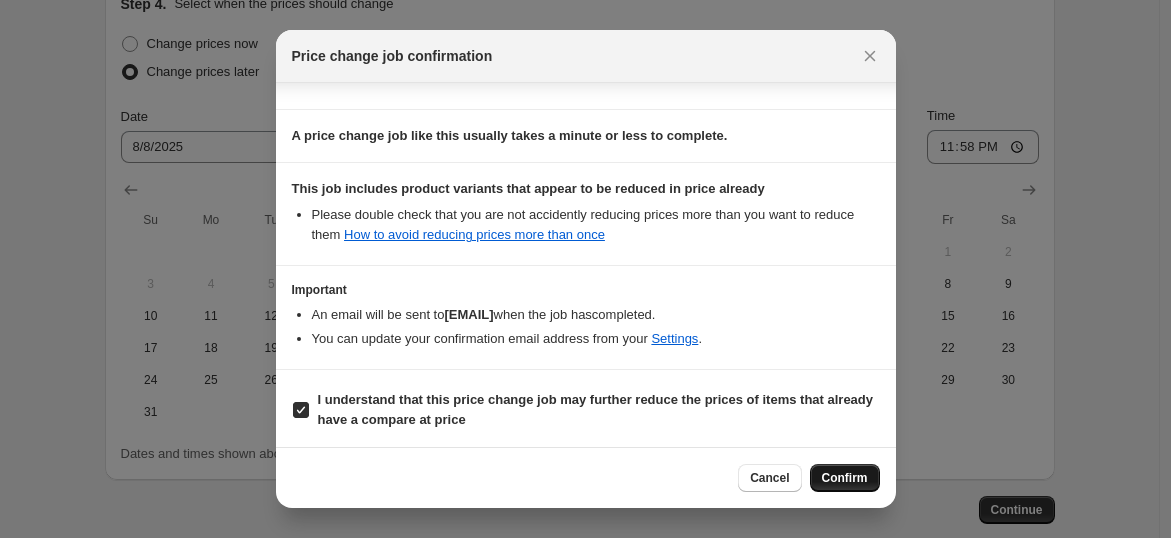 click on "Confirm" at bounding box center (845, 478) 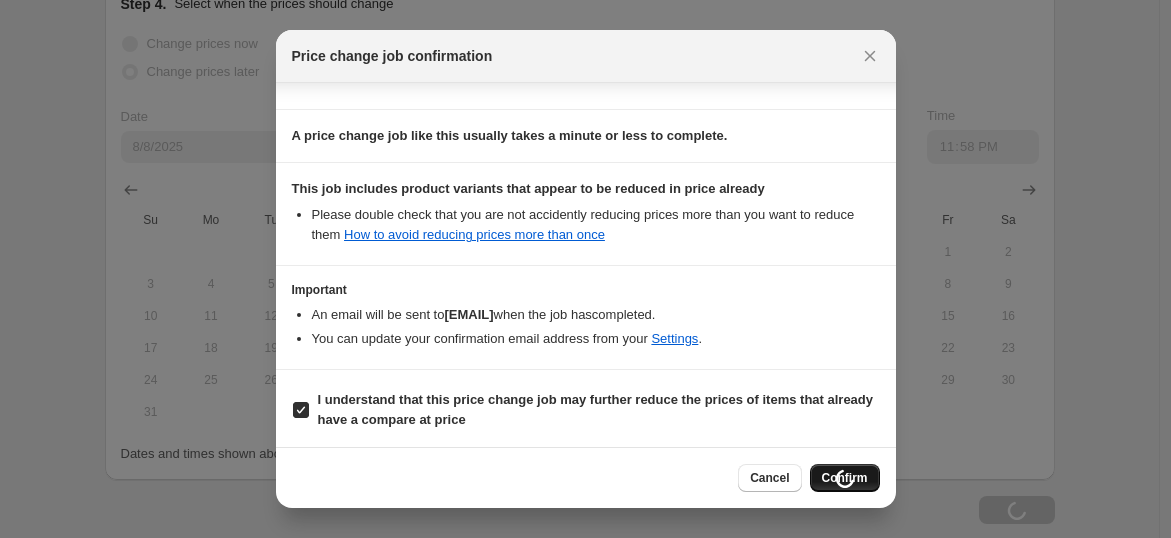 scroll, scrollTop: 1952, scrollLeft: 0, axis: vertical 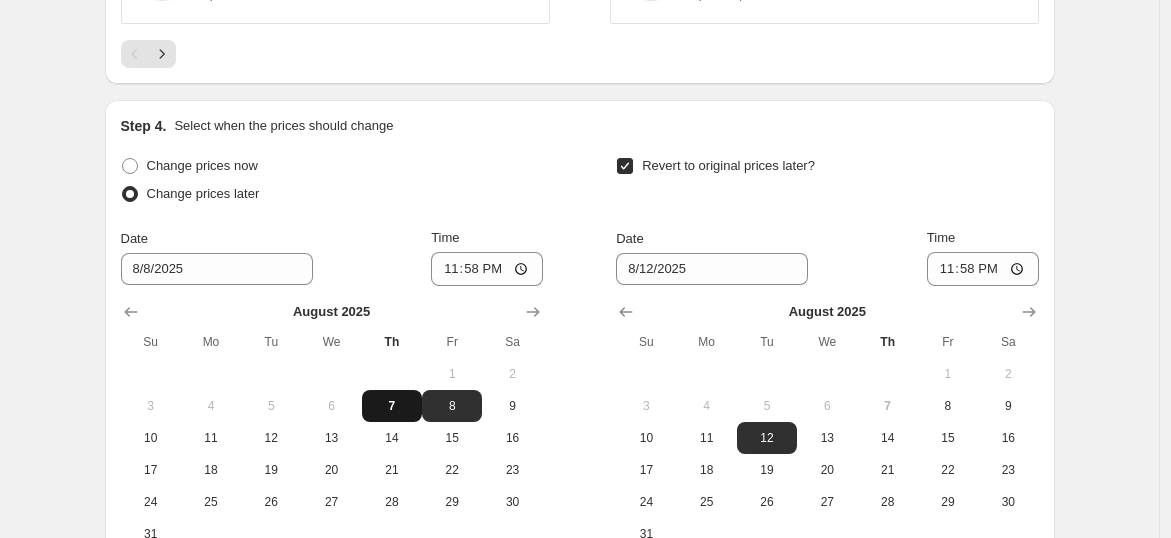 click on "7" at bounding box center [392, 406] 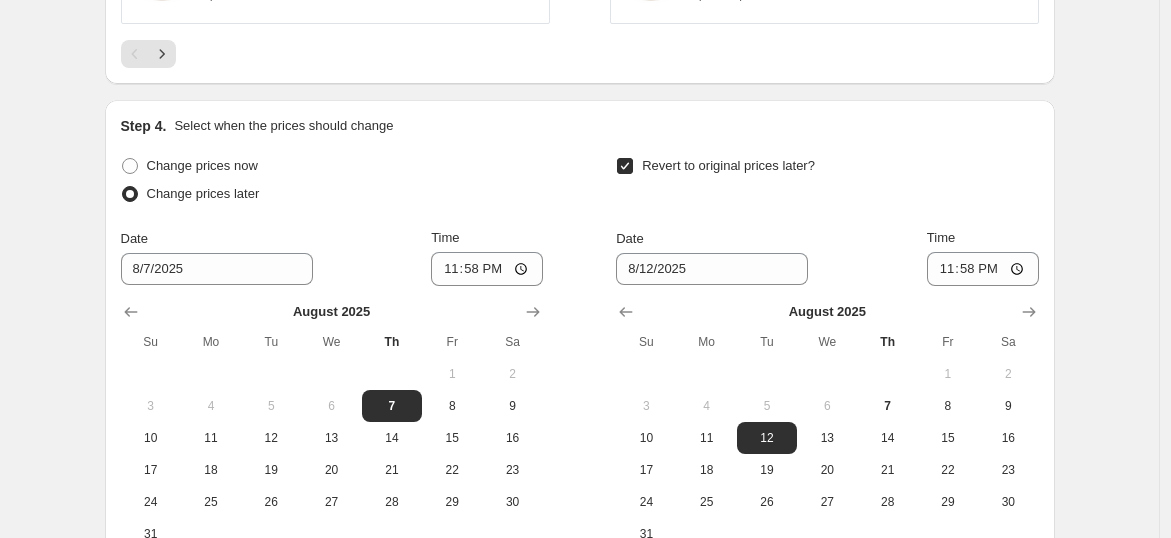 scroll, scrollTop: 2177, scrollLeft: 0, axis: vertical 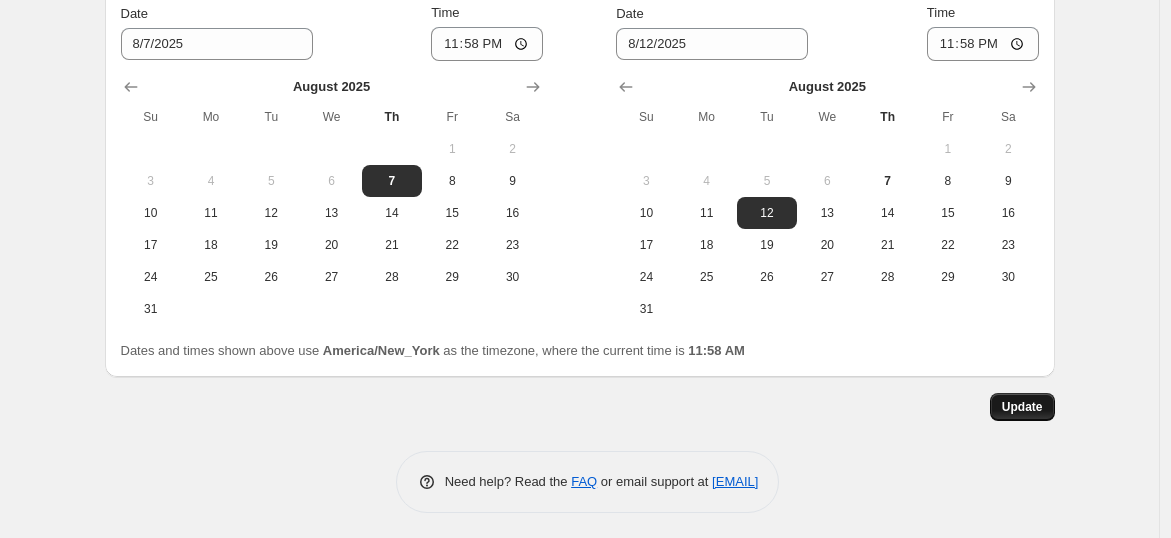click on "Update" at bounding box center (1022, 407) 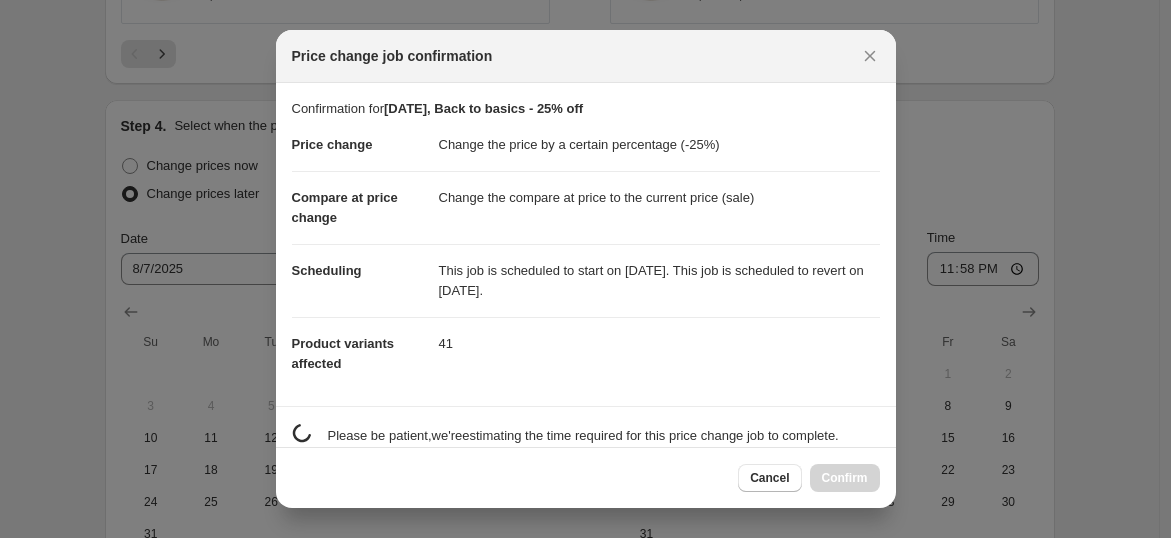 scroll, scrollTop: 0, scrollLeft: 0, axis: both 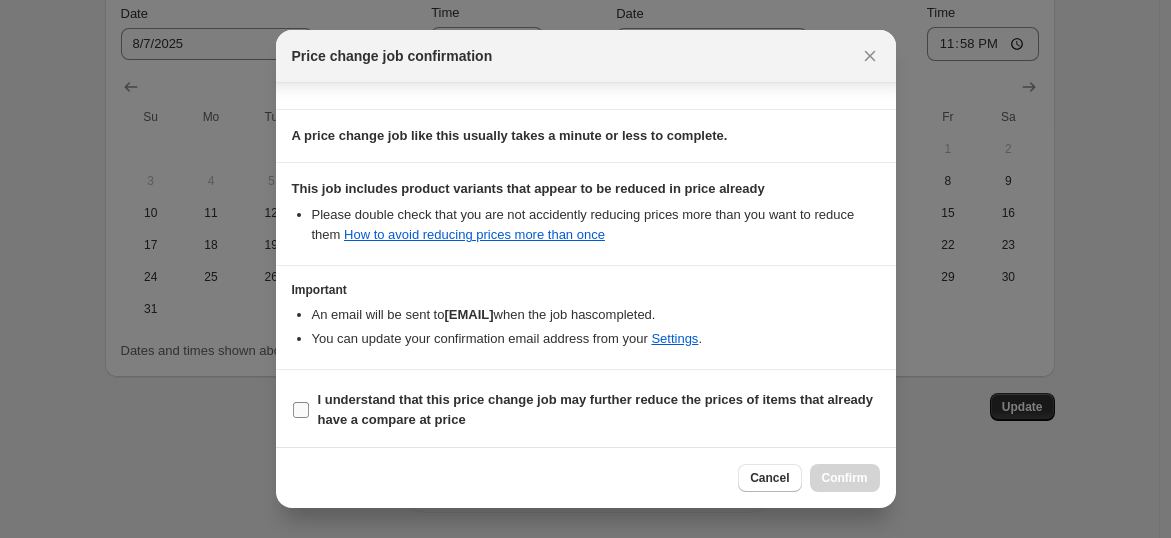 click on "I understand that this price change job may further reduce the prices of items that already have a compare at price" at bounding box center (596, 409) 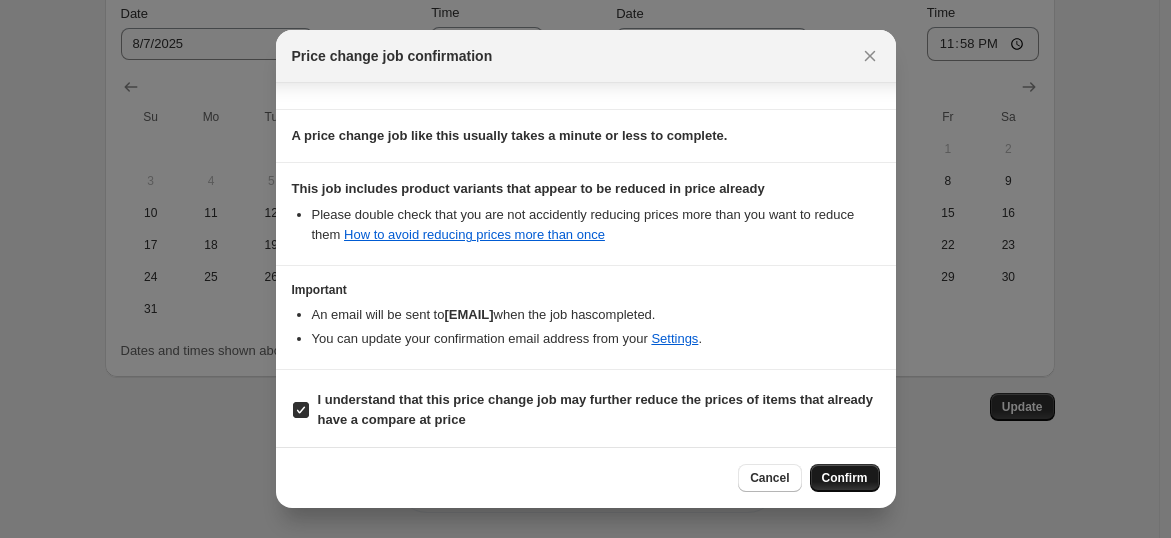 click on "Confirm" at bounding box center (845, 478) 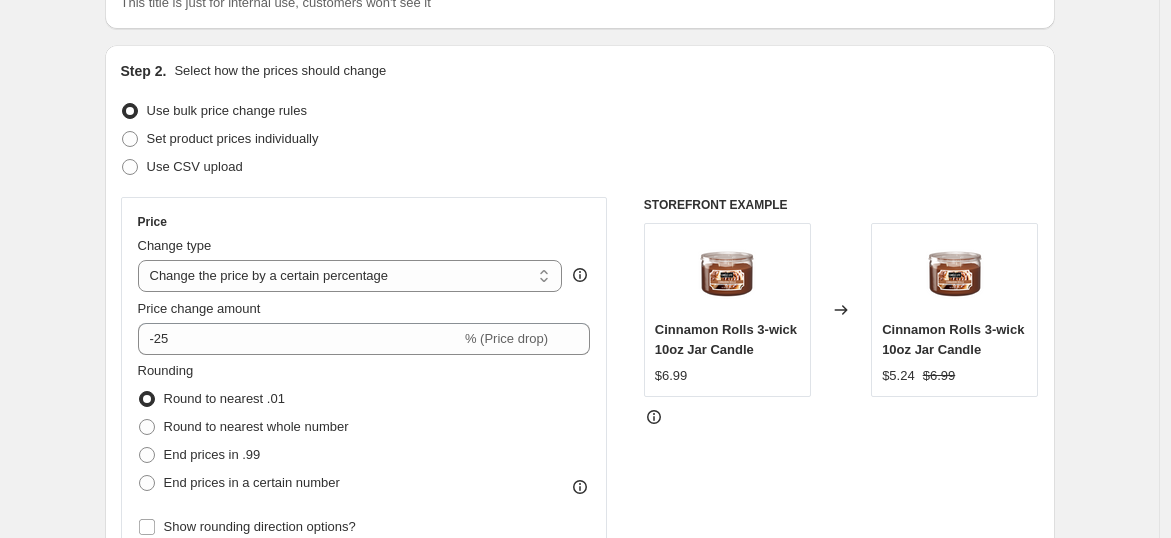 scroll, scrollTop: 0, scrollLeft: 0, axis: both 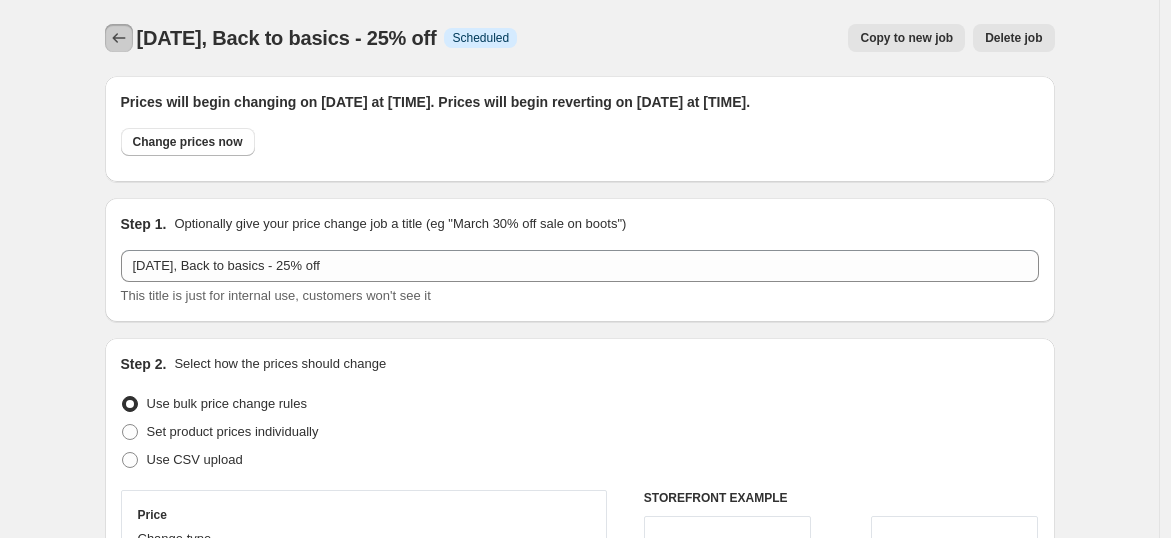 click 